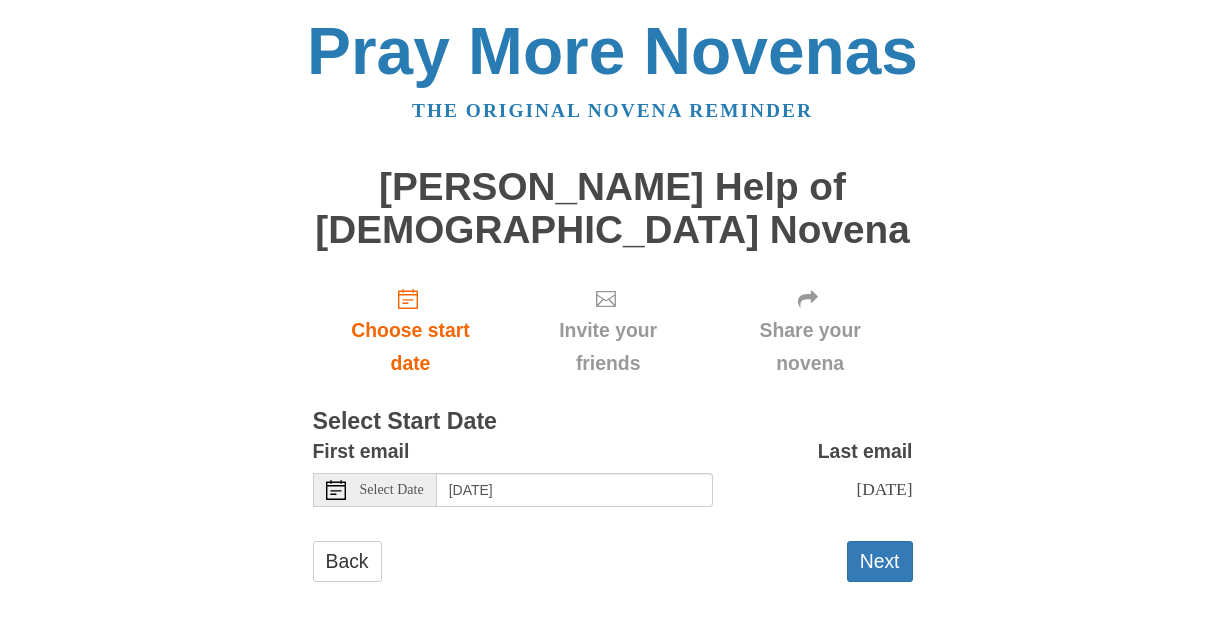 scroll, scrollTop: 0, scrollLeft: 0, axis: both 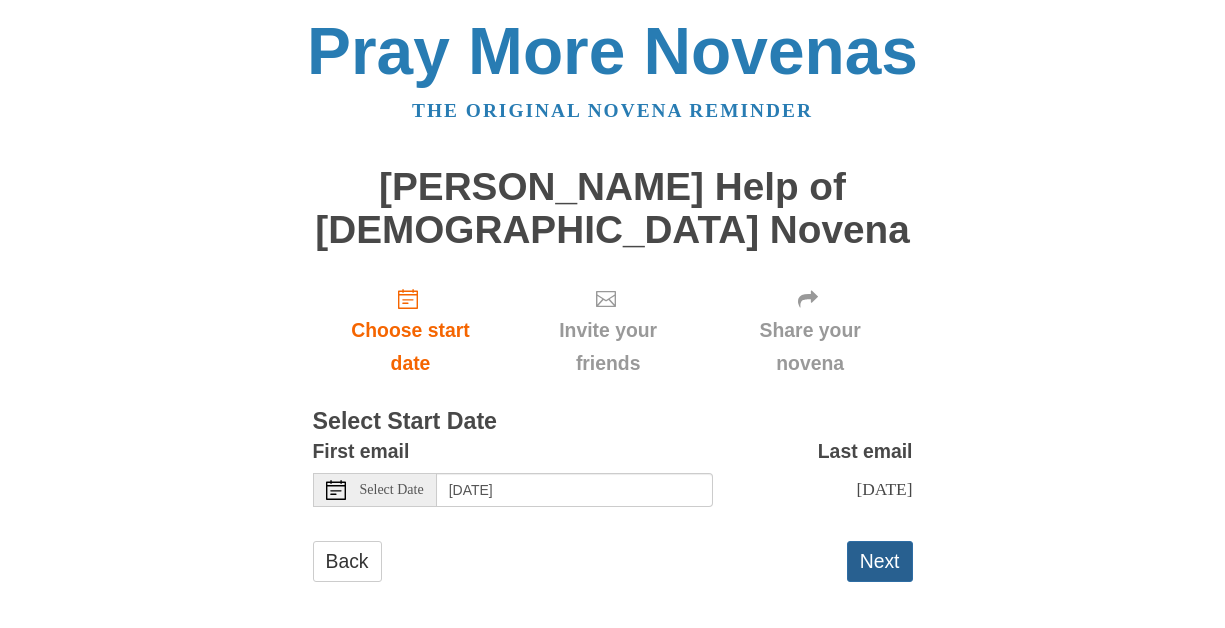 click on "Next" at bounding box center [880, 561] 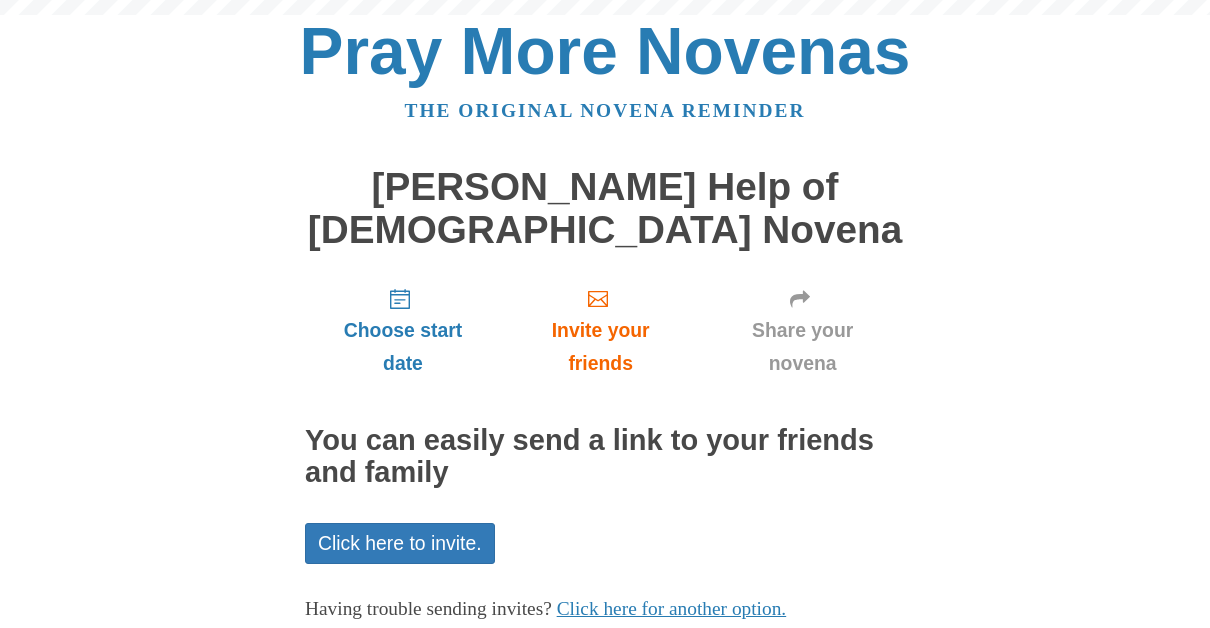 scroll, scrollTop: 0, scrollLeft: 0, axis: both 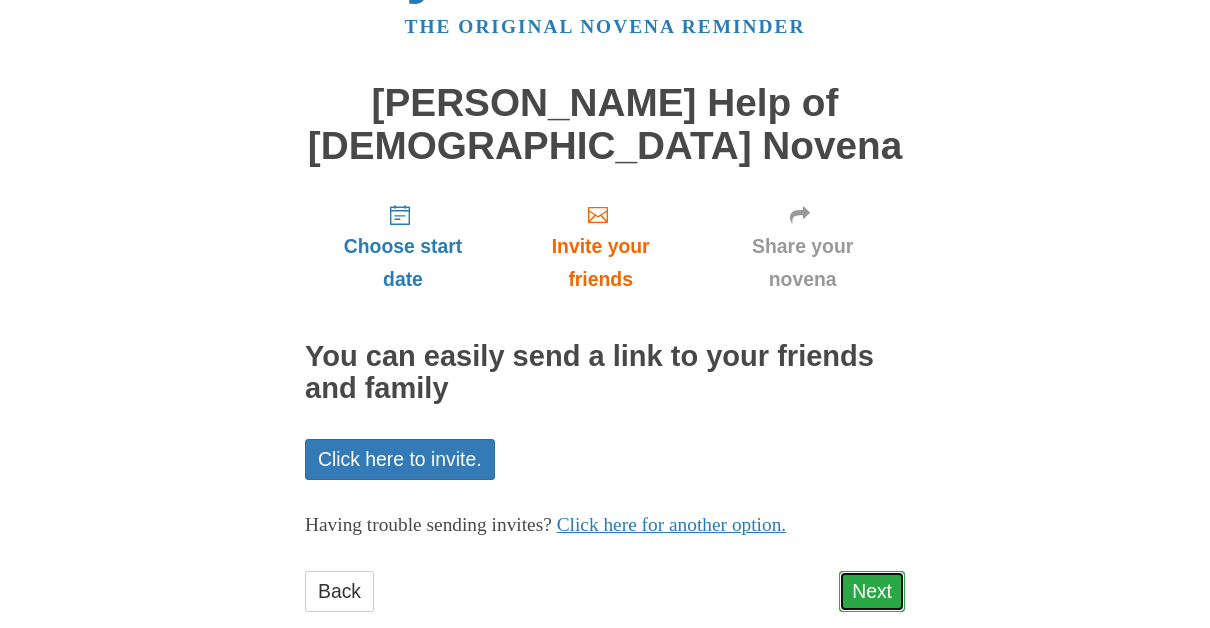 click on "Next" at bounding box center [872, 591] 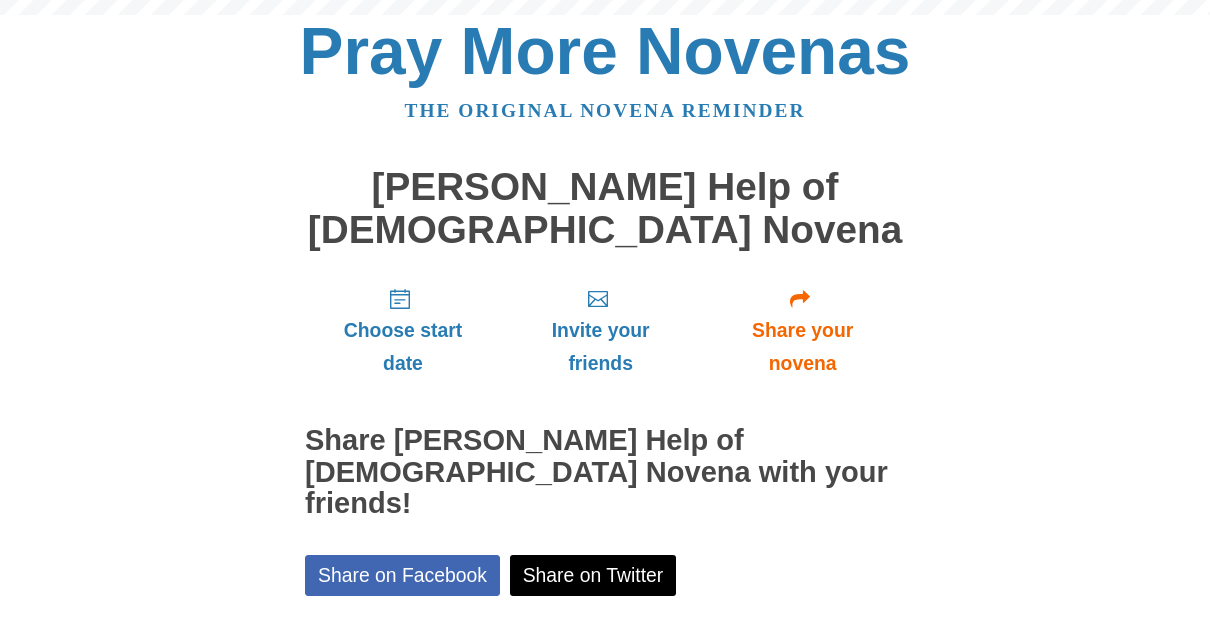 scroll, scrollTop: 0, scrollLeft: 0, axis: both 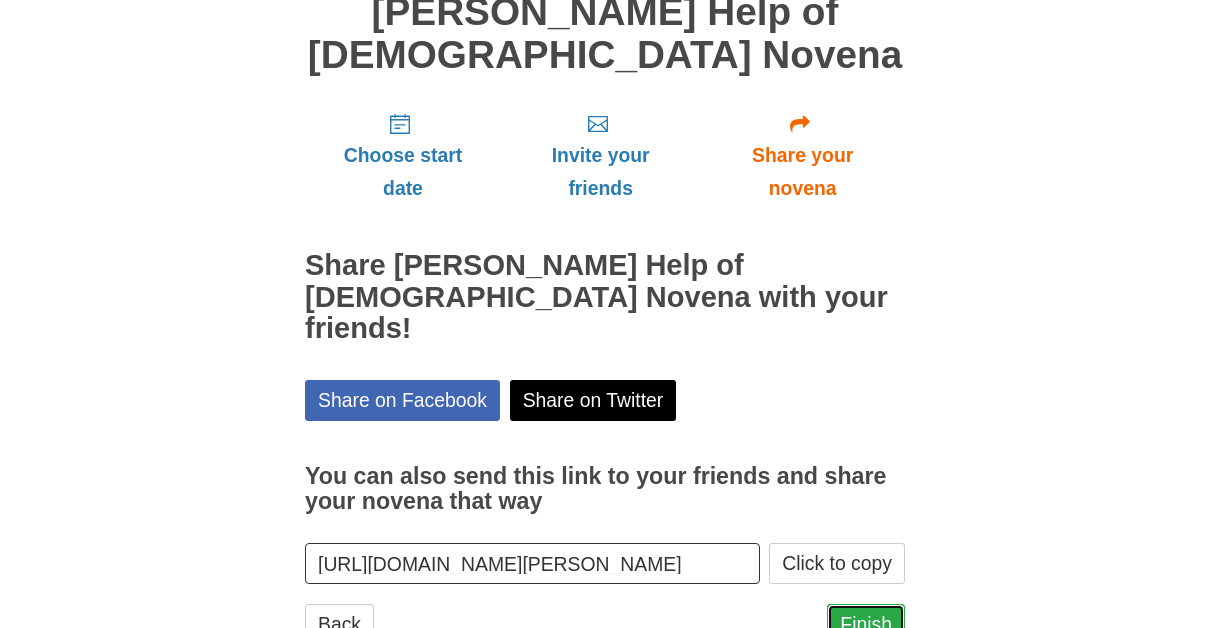 click on "Finish" at bounding box center (866, 624) 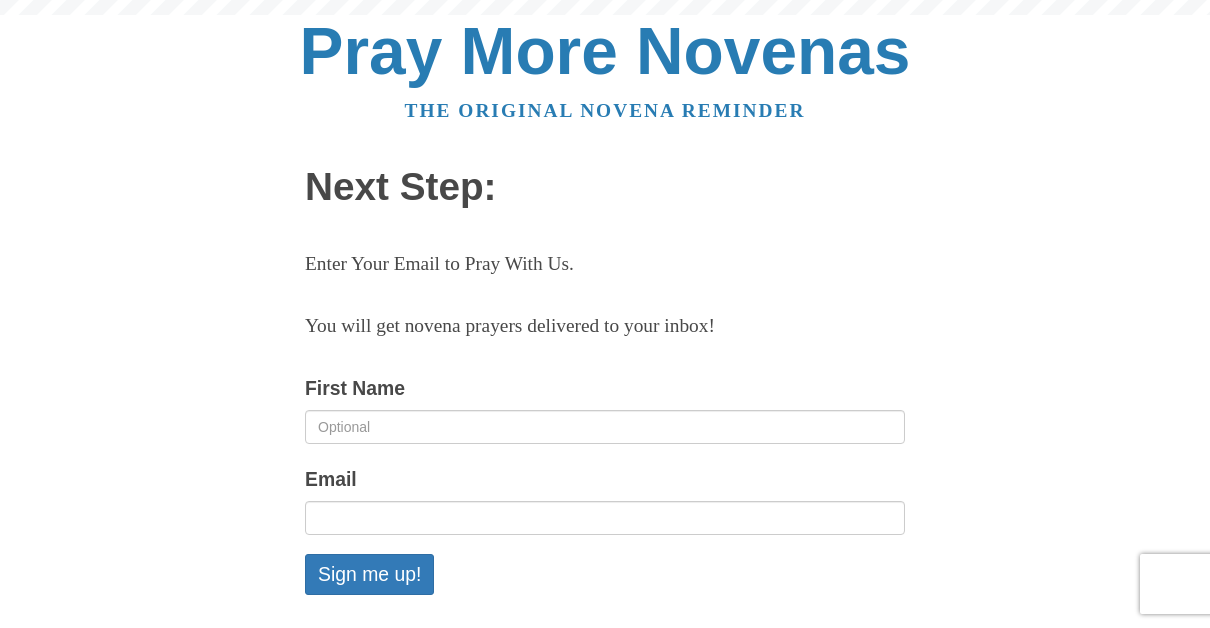 scroll, scrollTop: 0, scrollLeft: 0, axis: both 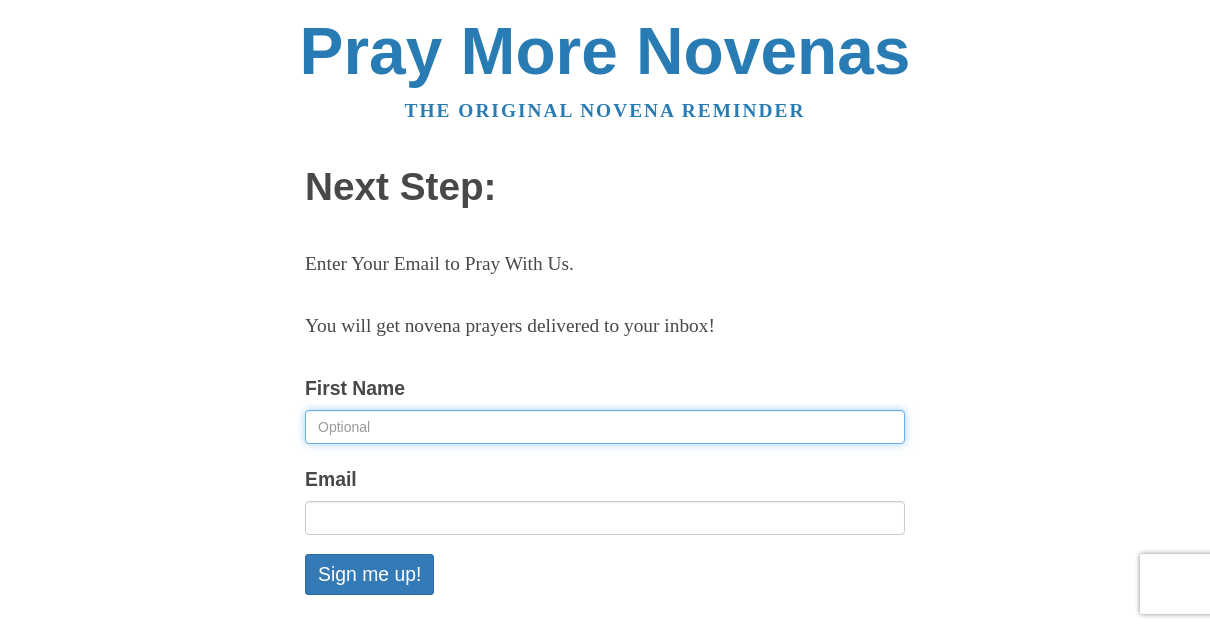 click on "First Name" at bounding box center [605, 427] 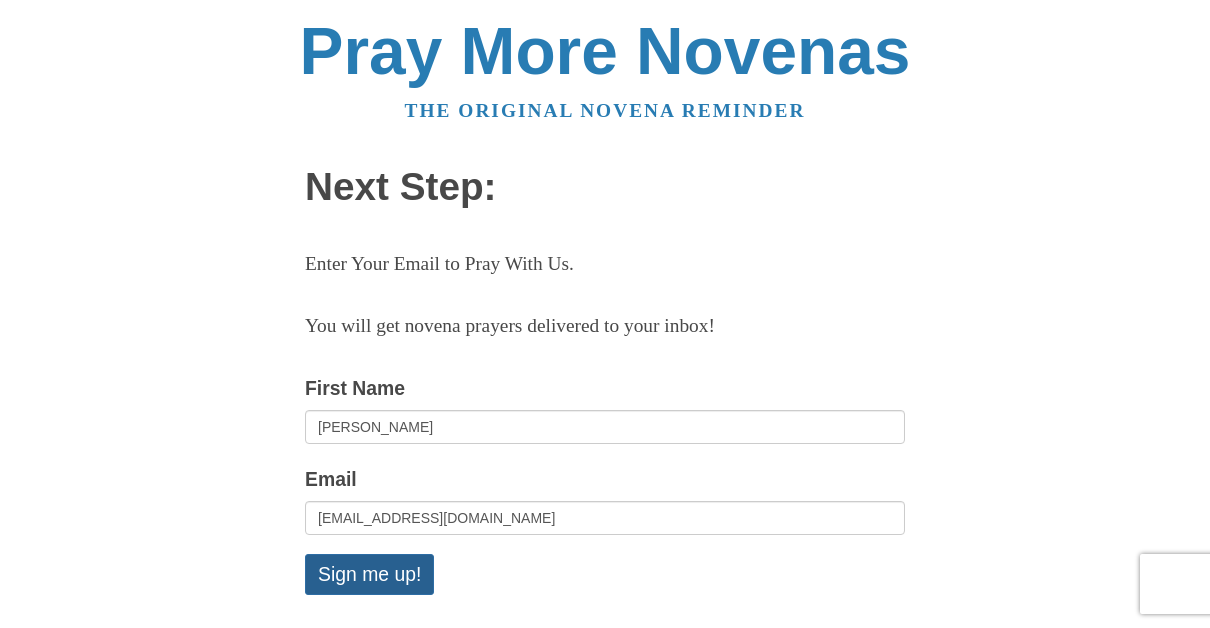 click on "Sign me up!" at bounding box center (369, 574) 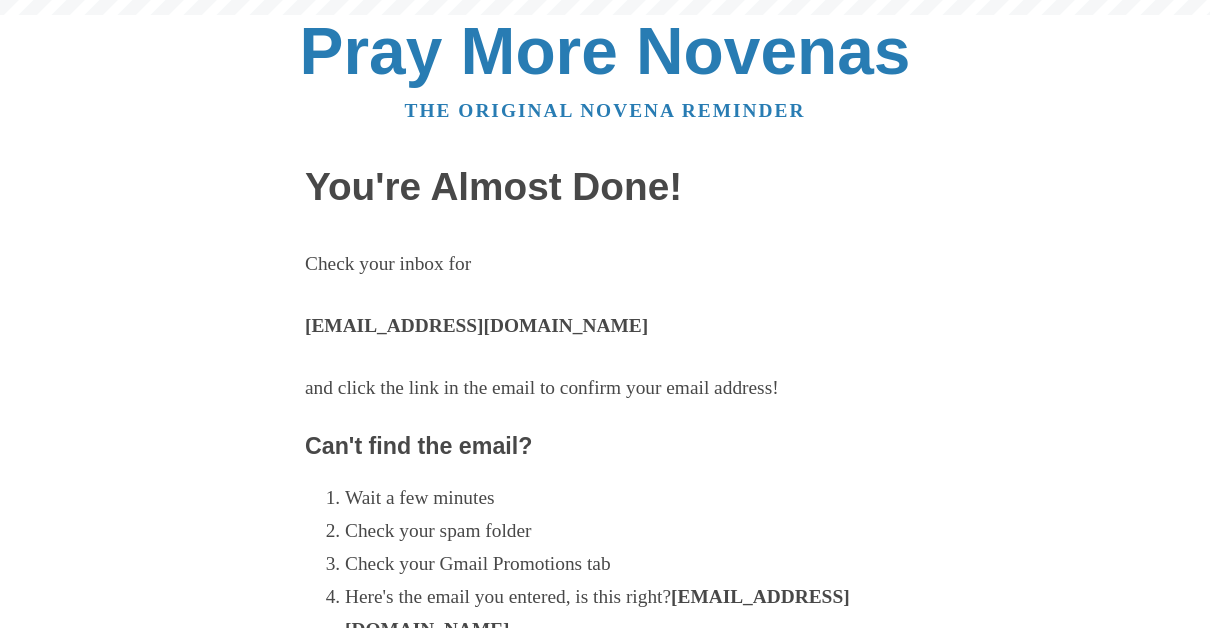 scroll, scrollTop: 0, scrollLeft: 0, axis: both 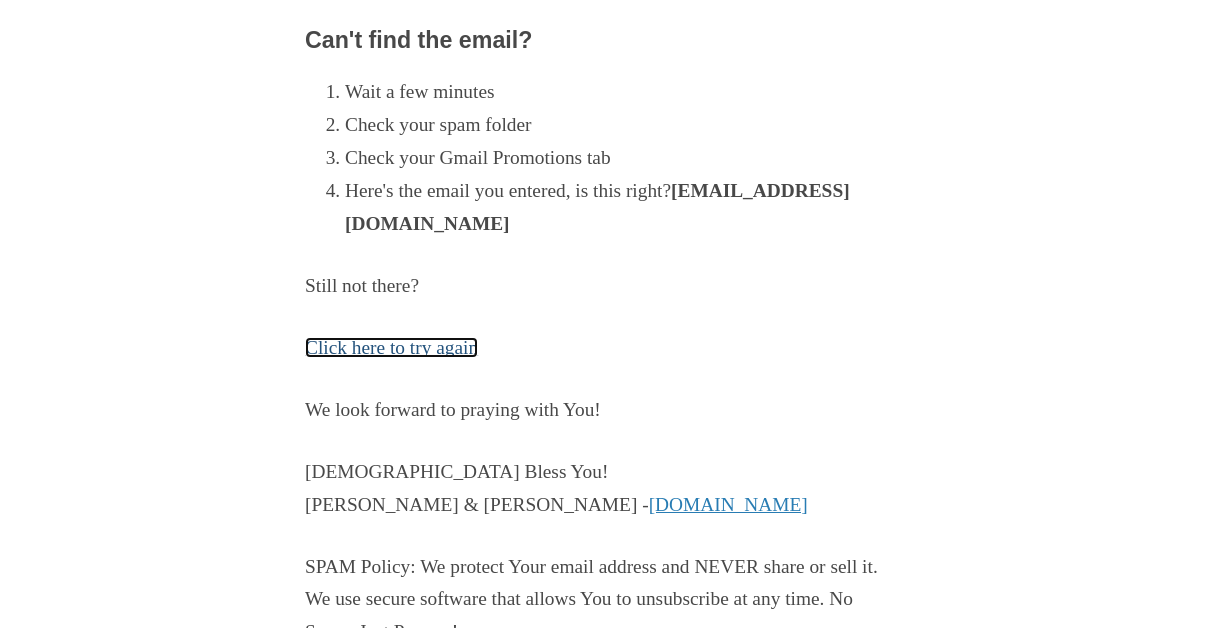 click on "Click here to try again" at bounding box center (391, 347) 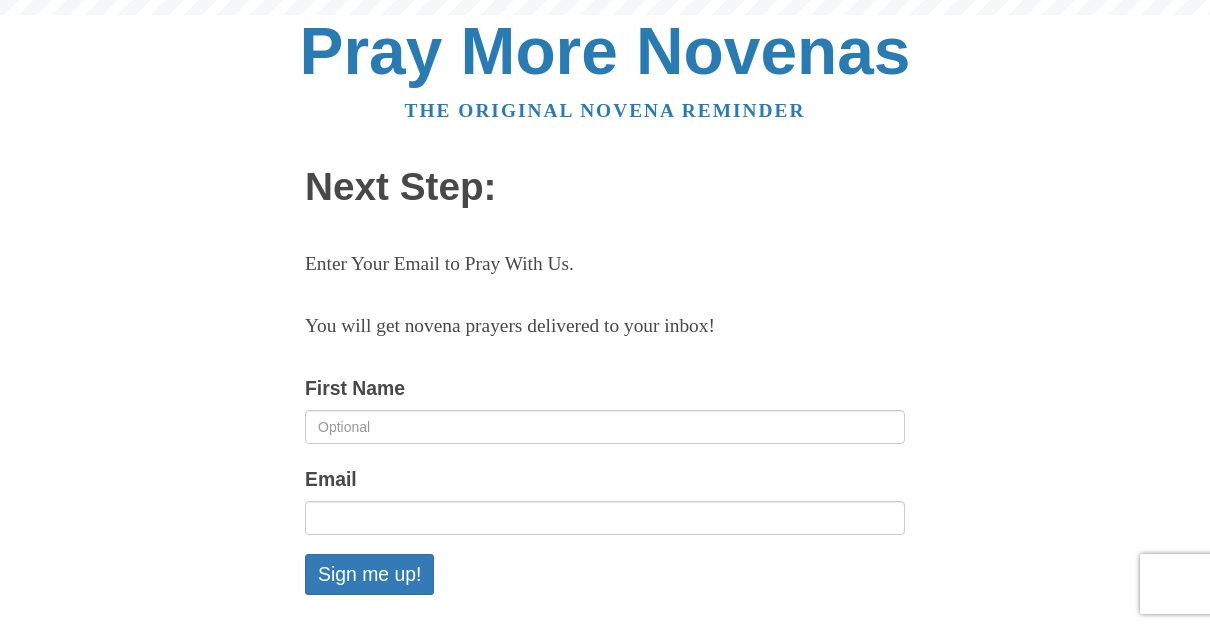 scroll, scrollTop: 0, scrollLeft: 0, axis: both 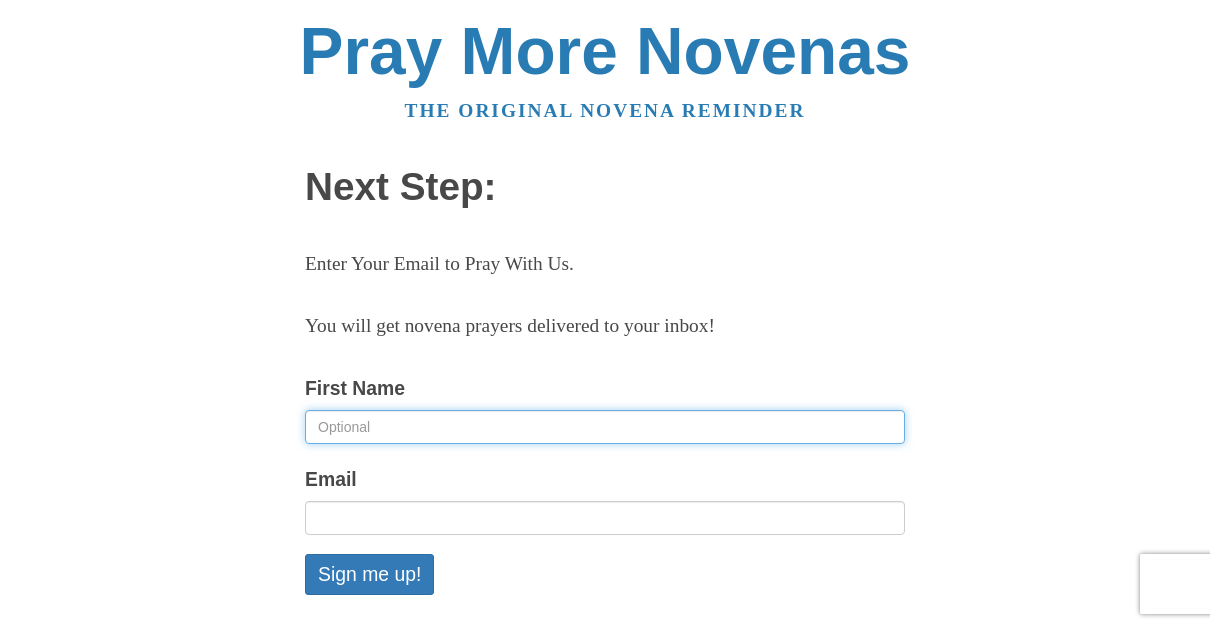 click on "First Name" at bounding box center [605, 427] 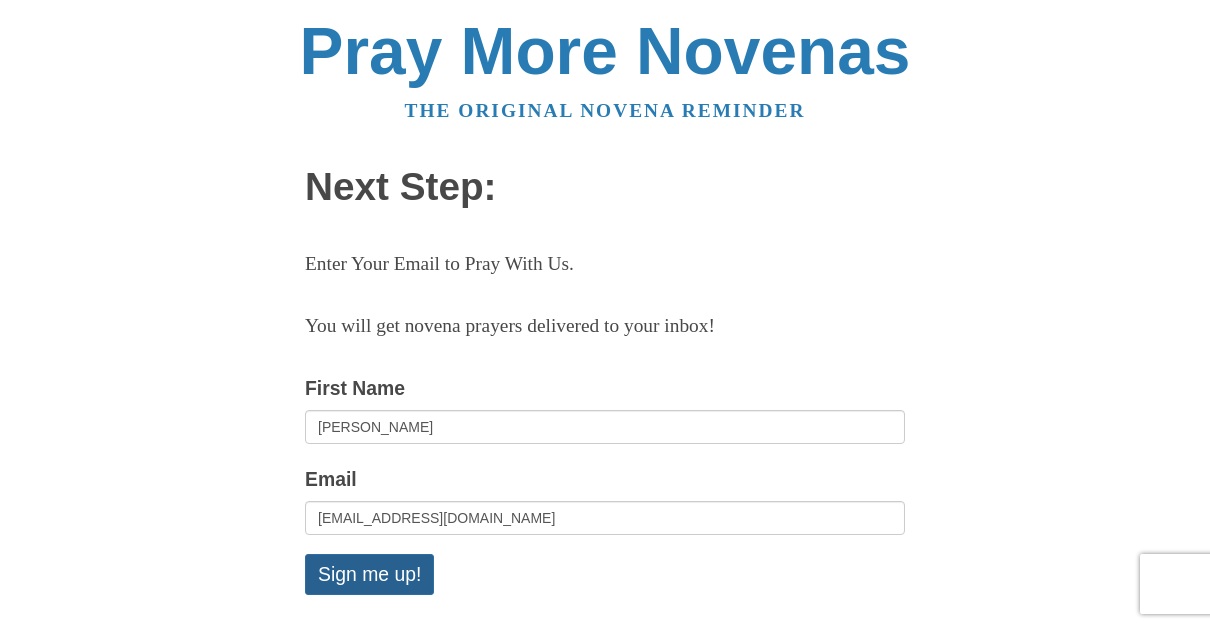 click on "Sign me up!" at bounding box center (369, 574) 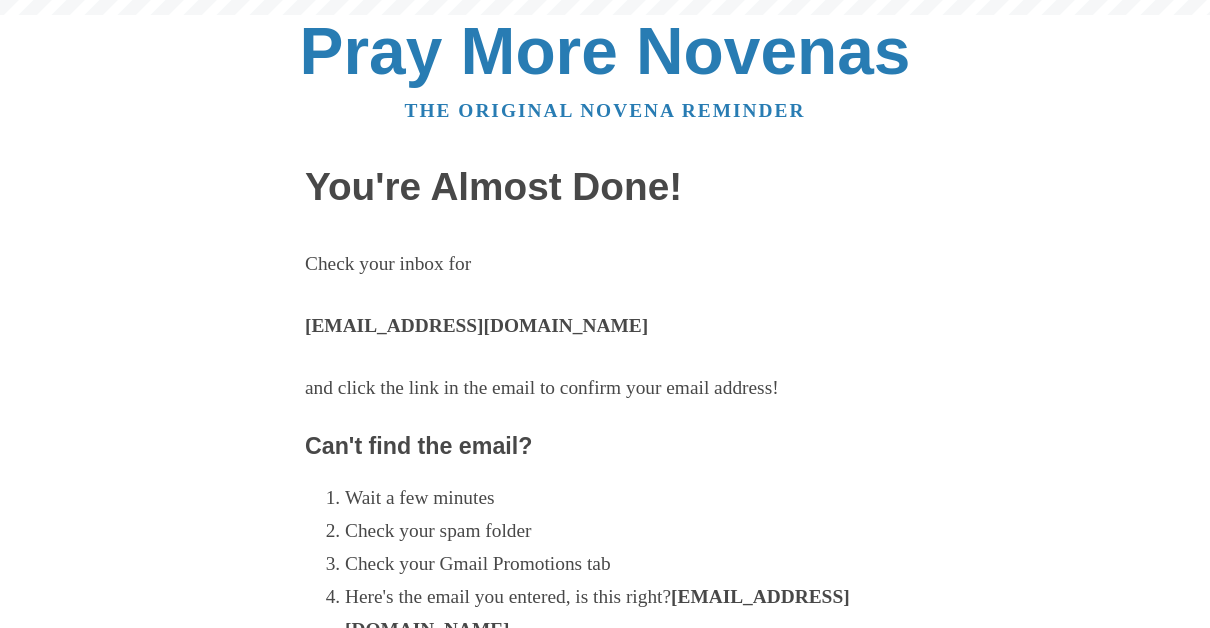 scroll, scrollTop: 0, scrollLeft: 0, axis: both 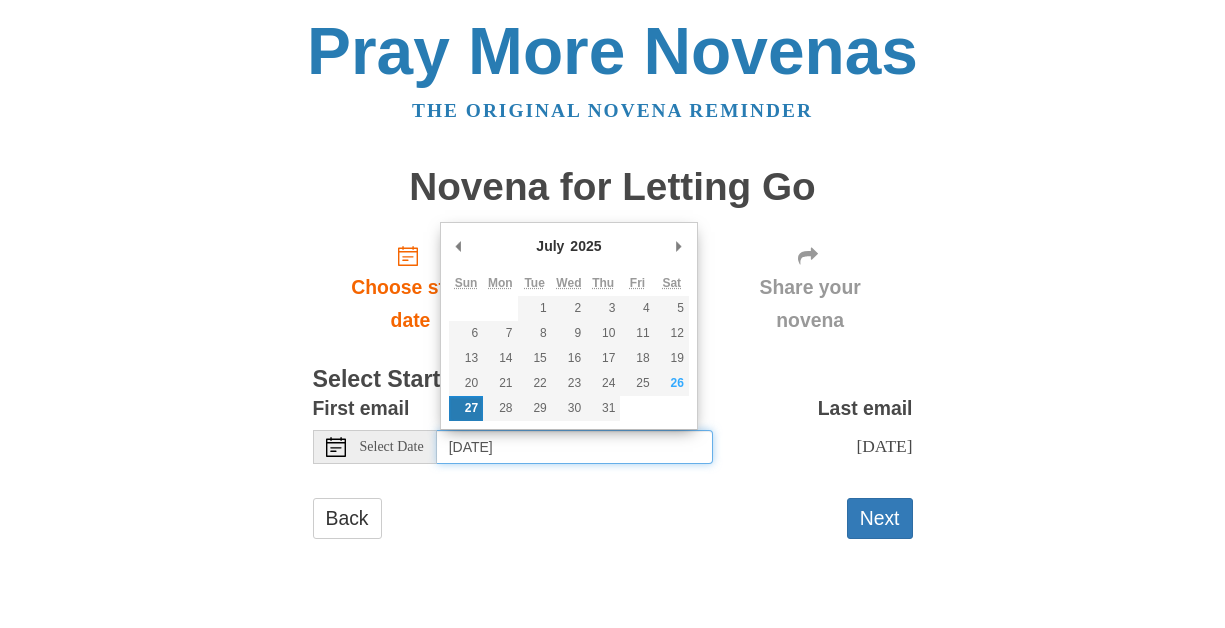 click on "Sunday, July 27th" at bounding box center [575, 447] 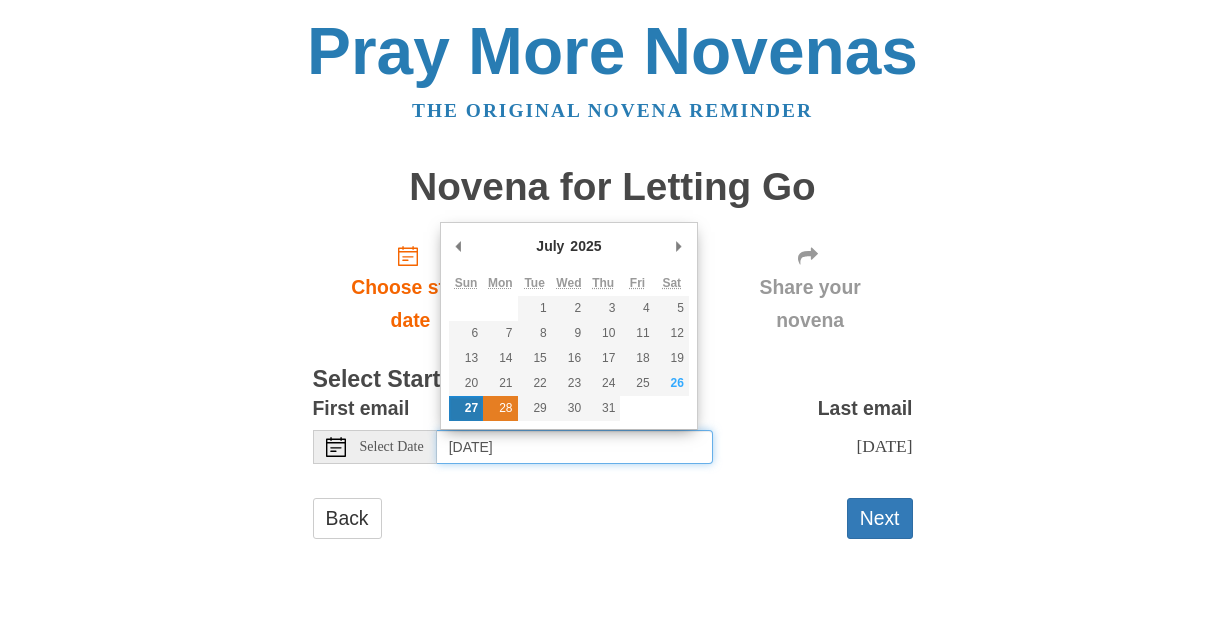 type on "Monday, July 28th" 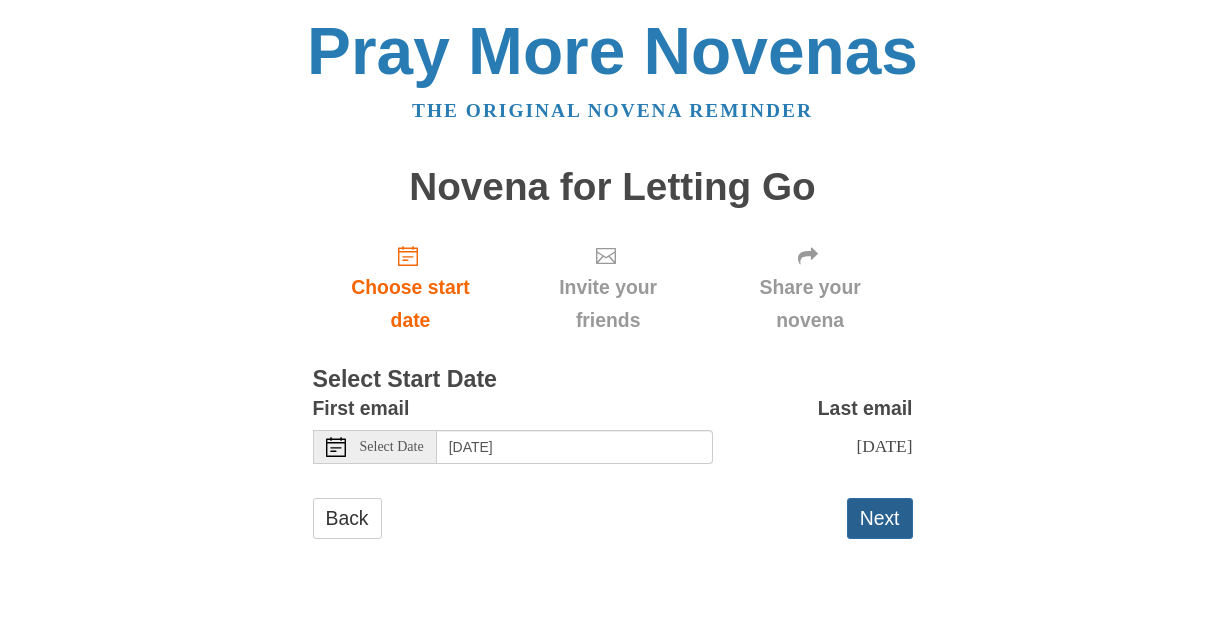 click on "Next" at bounding box center (880, 518) 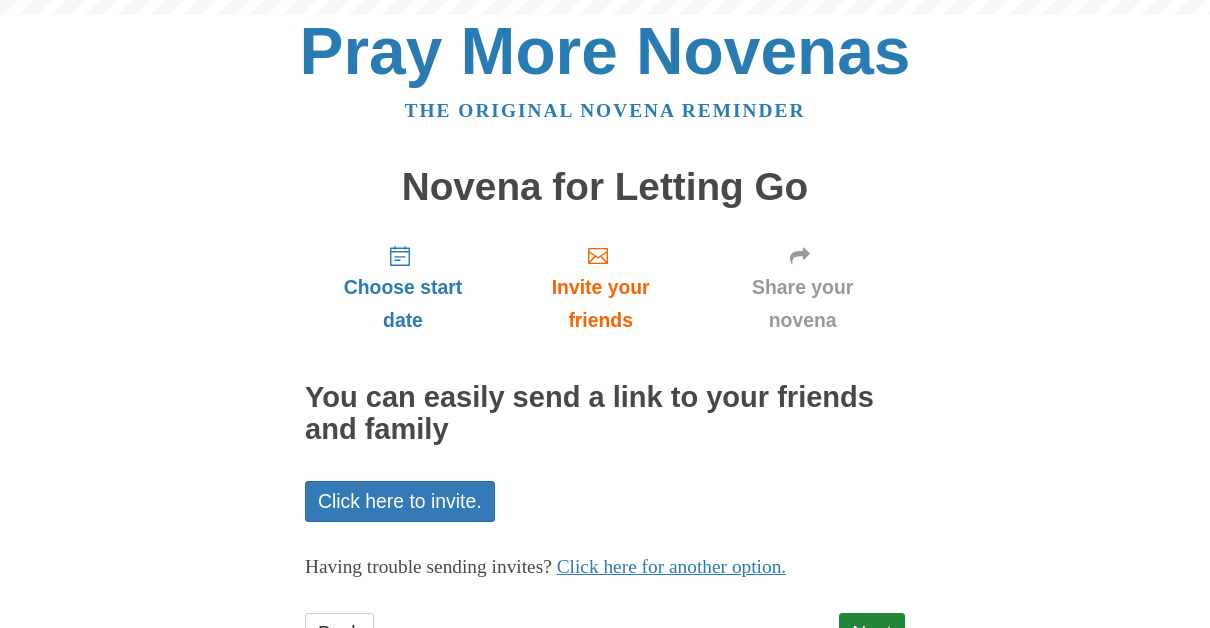 scroll, scrollTop: 0, scrollLeft: 0, axis: both 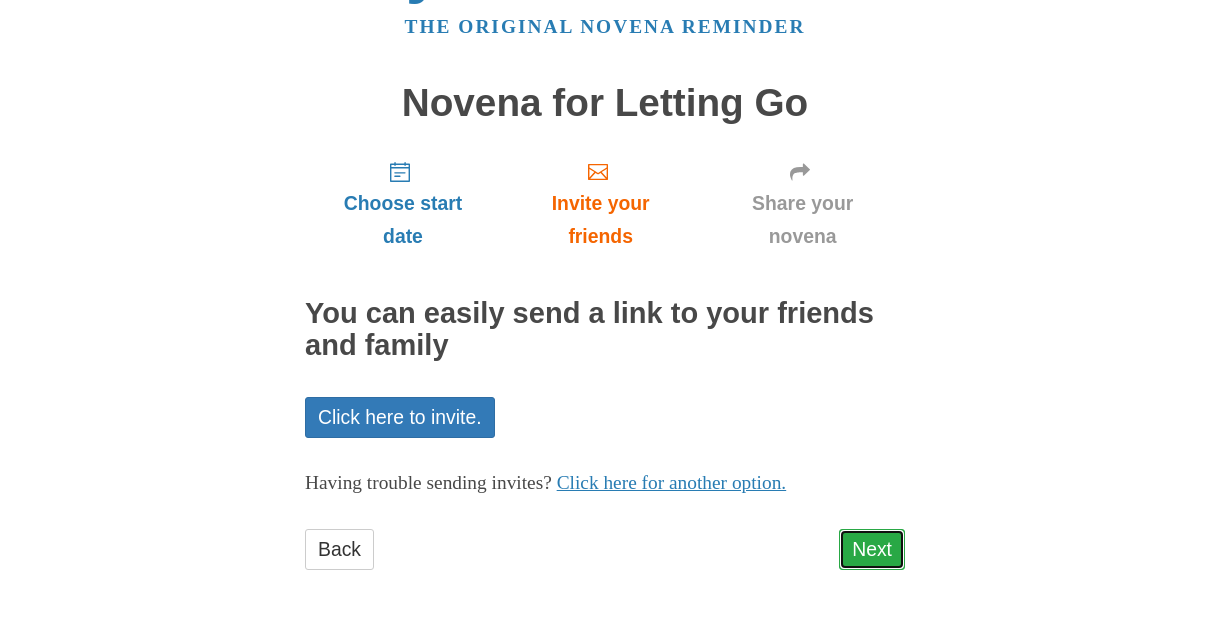 click on "Next" at bounding box center (872, 549) 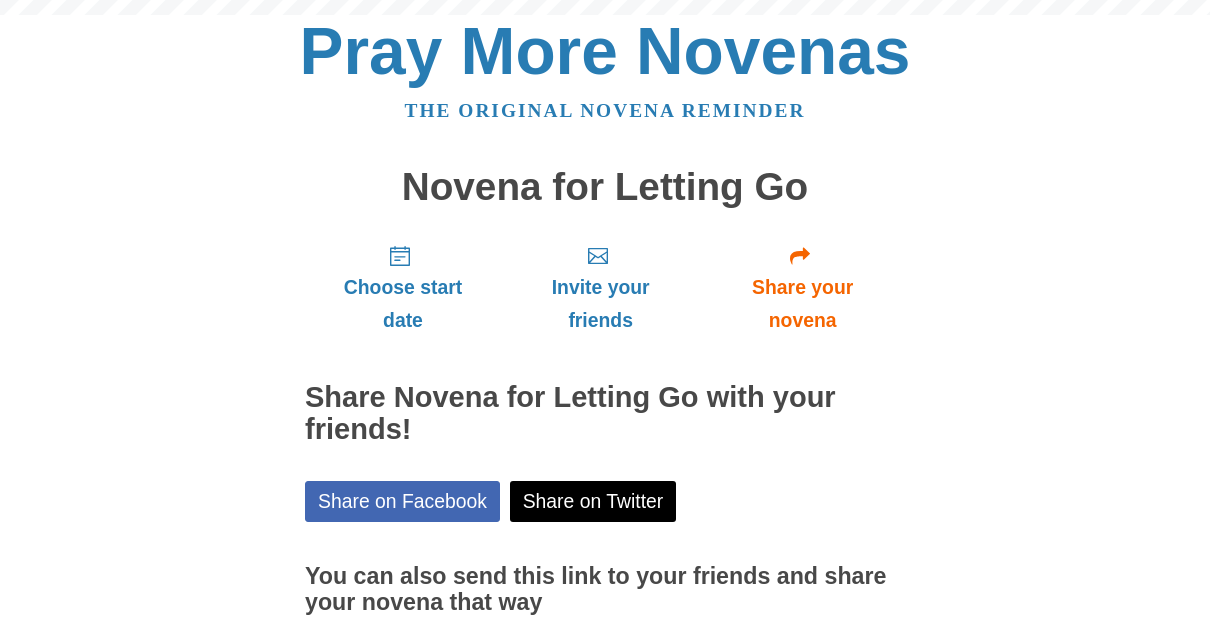 scroll, scrollTop: 0, scrollLeft: 0, axis: both 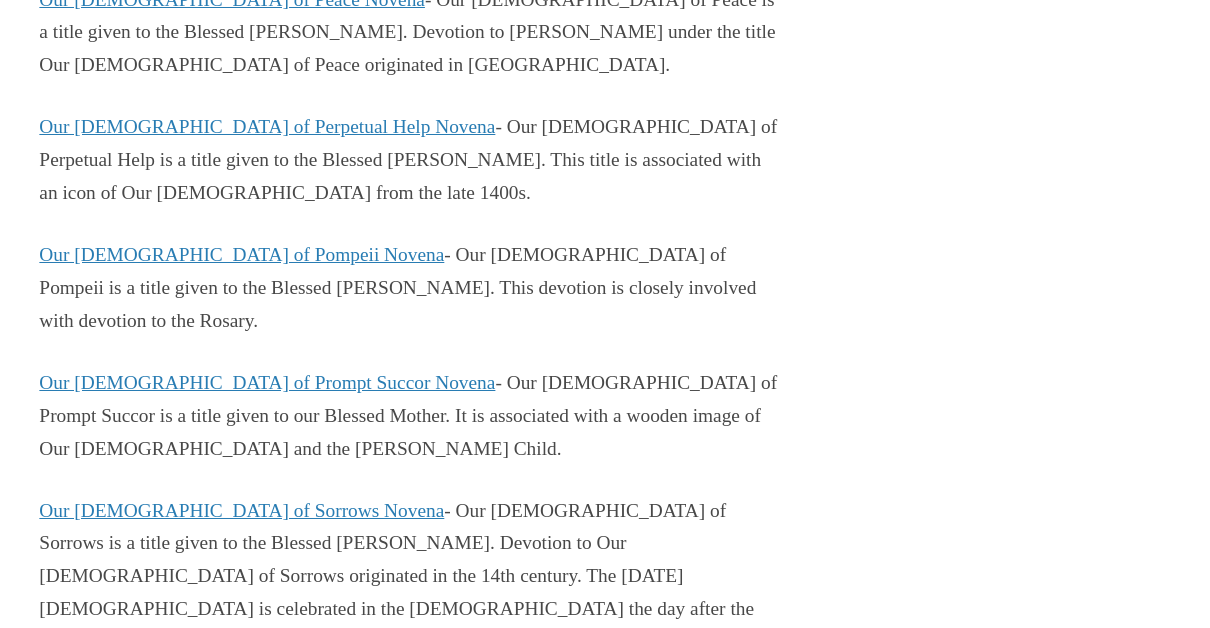 click on "Our [DEMOGRAPHIC_DATA] of Manaoag Novena" at bounding box center [245, -483] 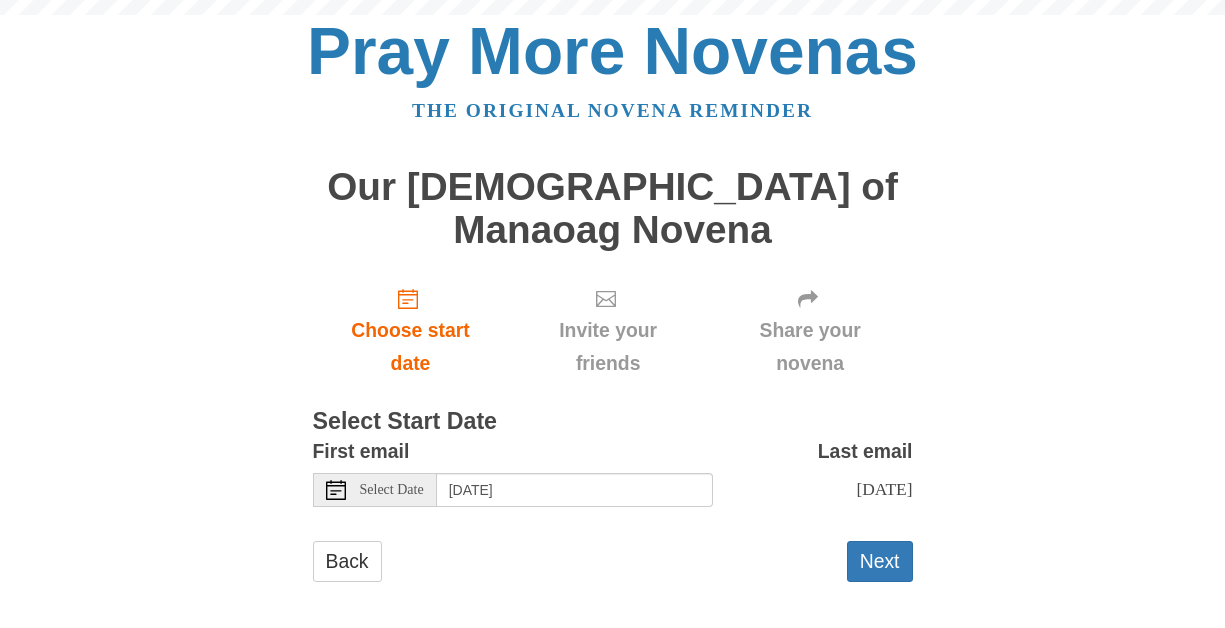 scroll, scrollTop: 0, scrollLeft: 0, axis: both 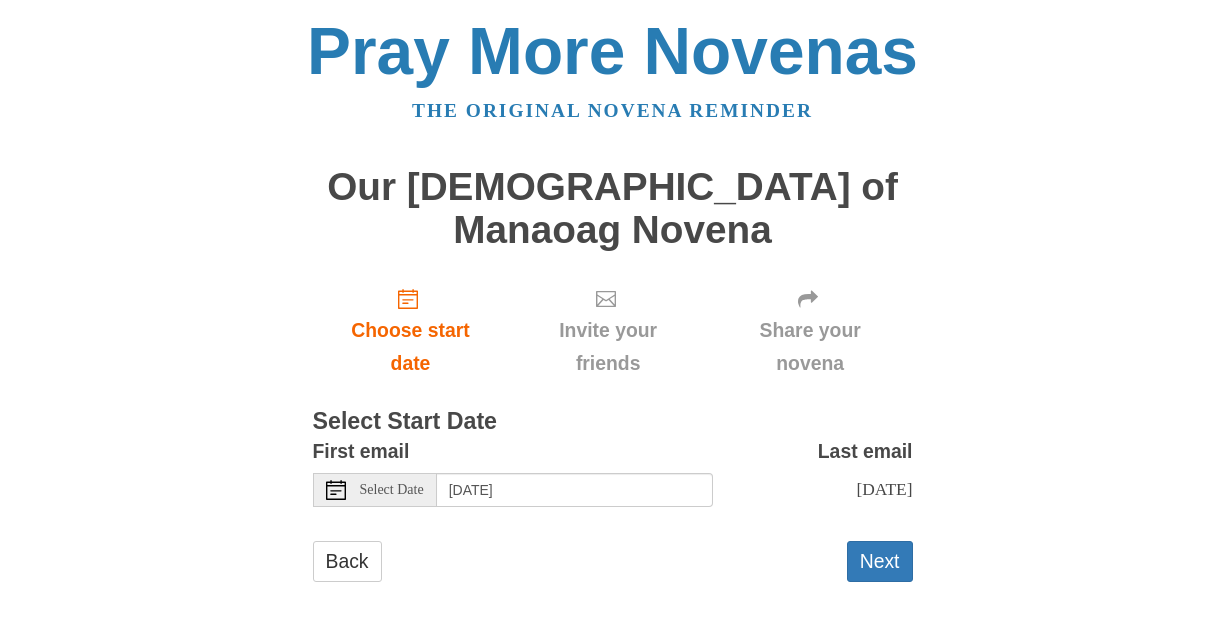 click on "Select Date" at bounding box center (392, 490) 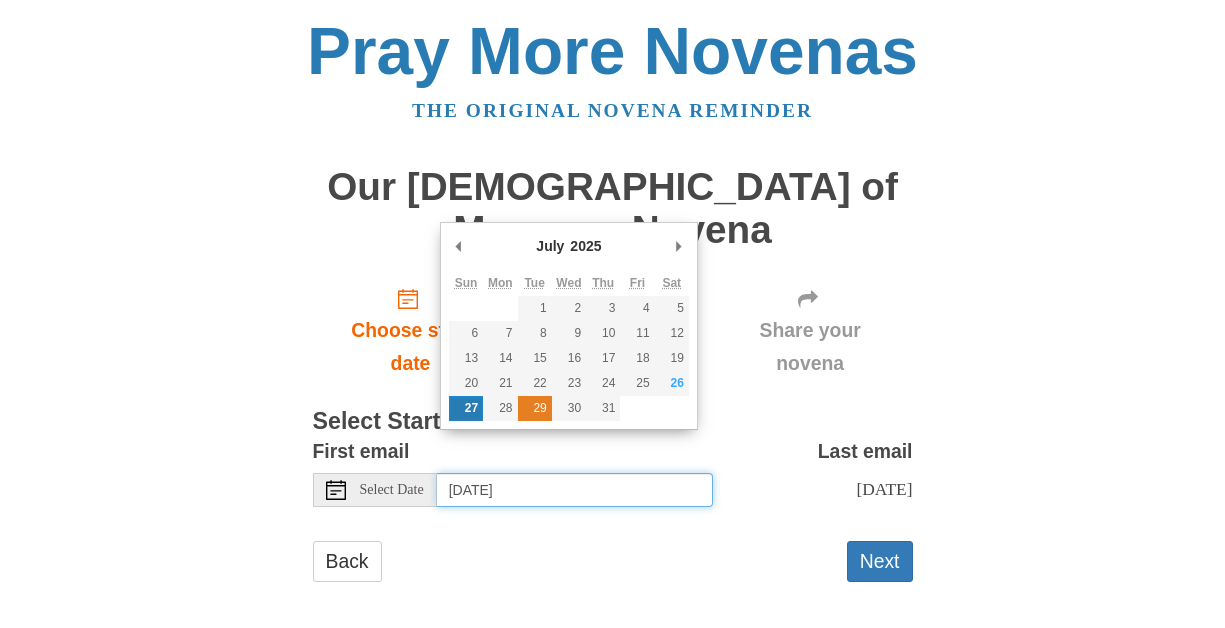 type on "[DATE]" 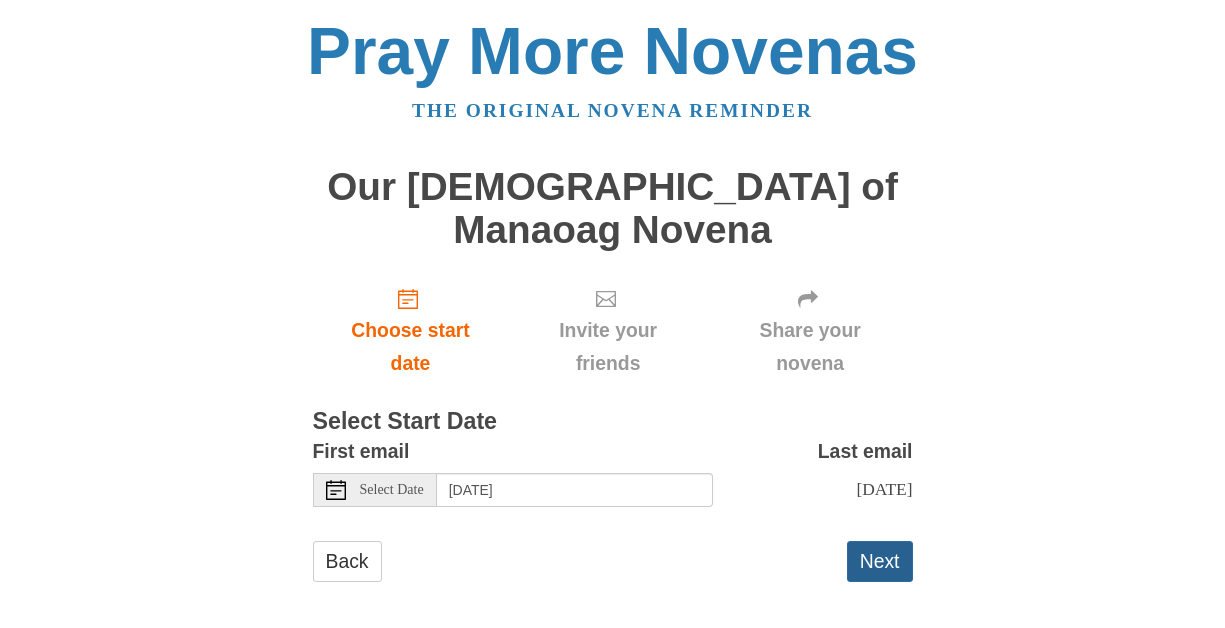 click on "Next" at bounding box center [880, 561] 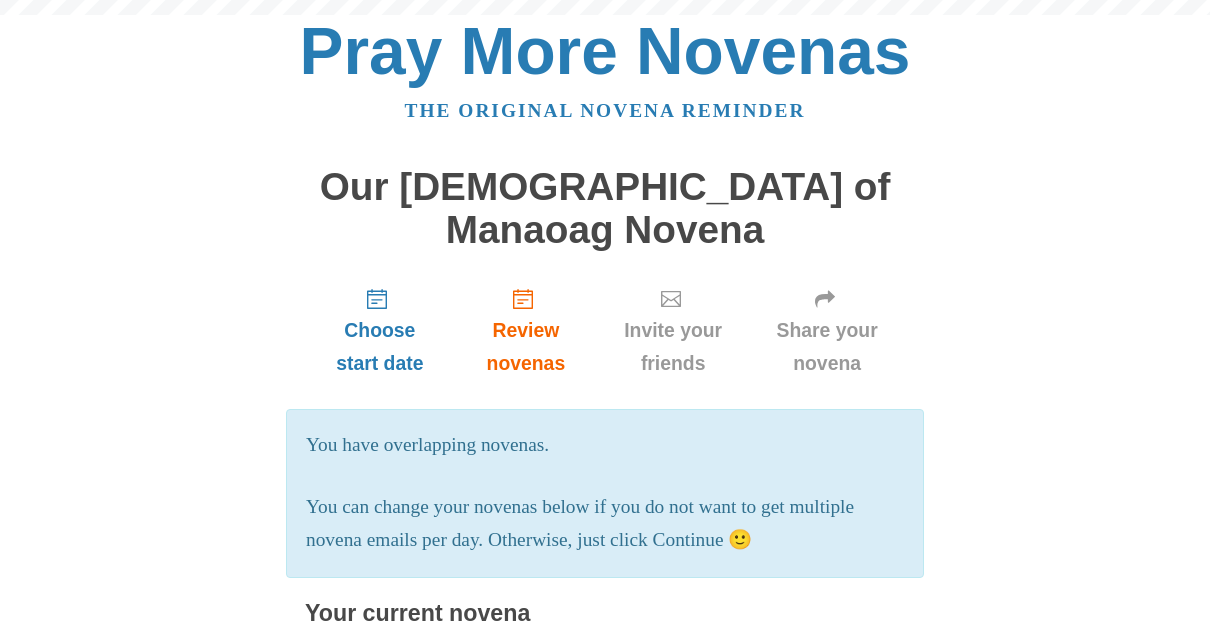 scroll, scrollTop: 0, scrollLeft: 0, axis: both 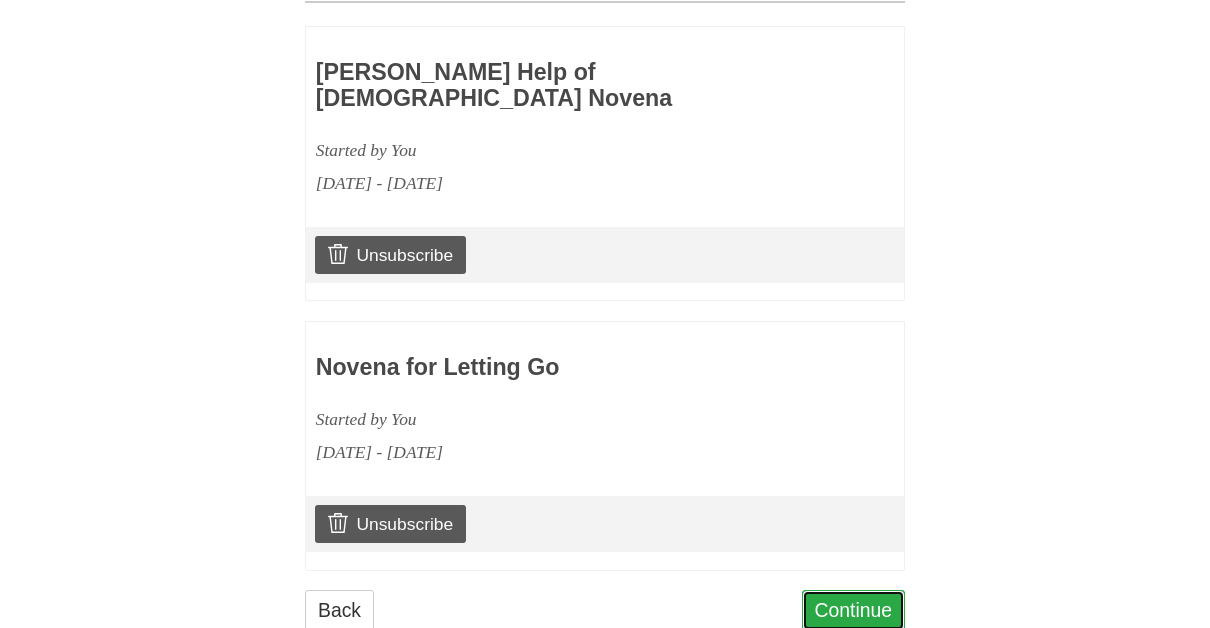 click on "Continue" at bounding box center [854, 610] 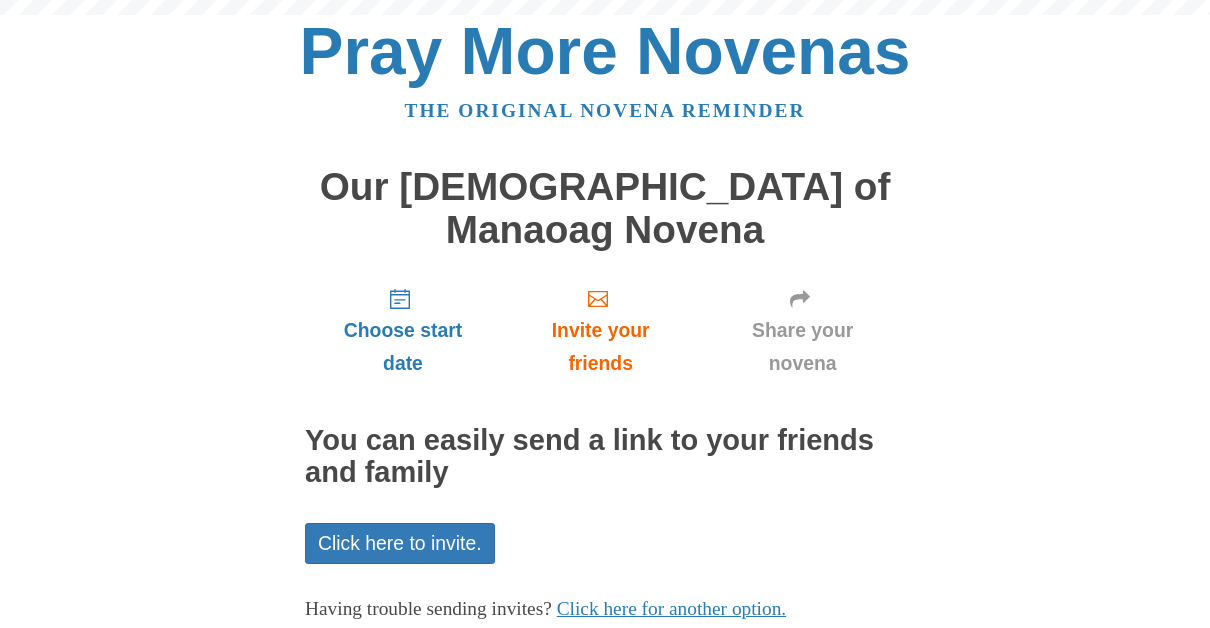 scroll, scrollTop: 0, scrollLeft: 0, axis: both 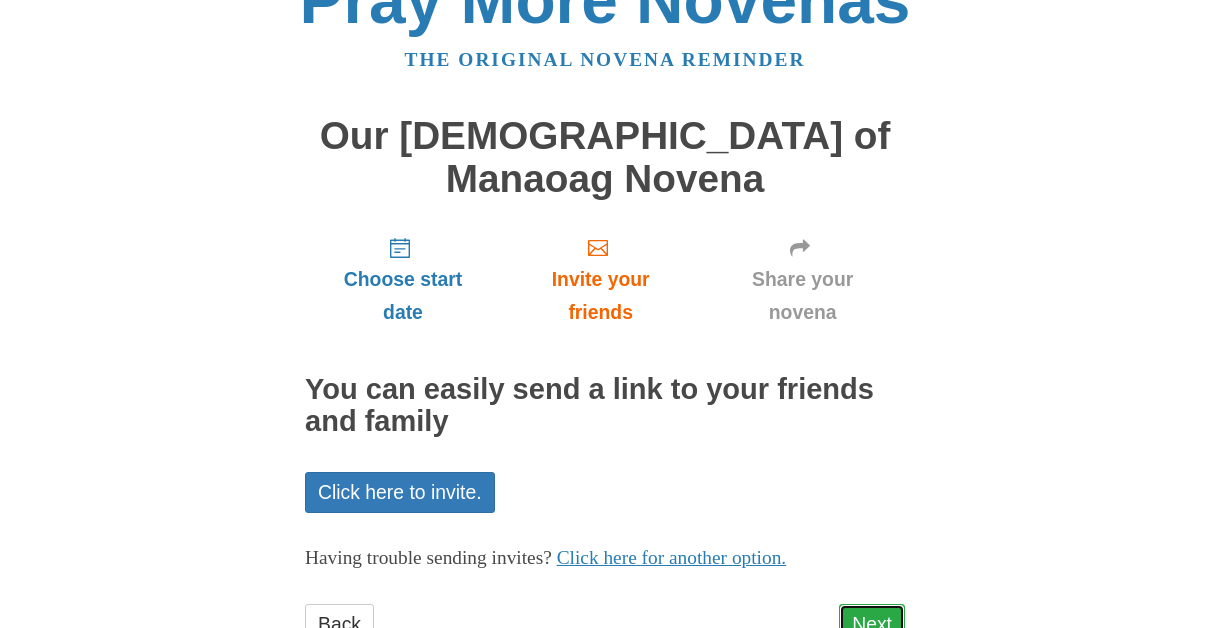 click on "Next" at bounding box center (872, 624) 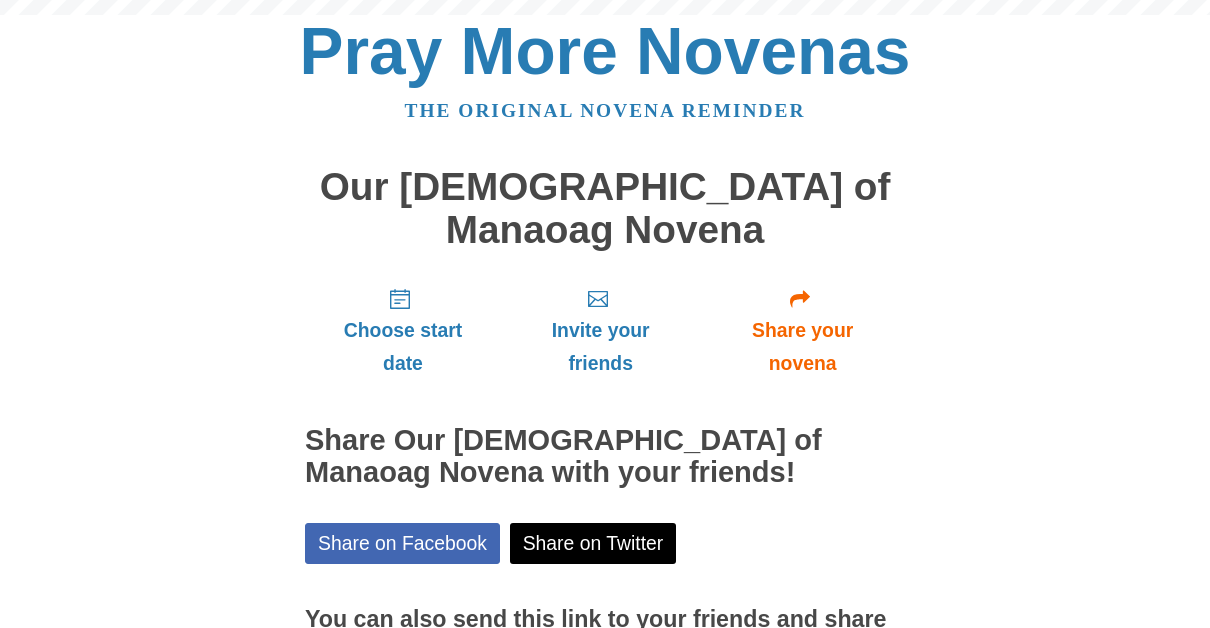scroll, scrollTop: 0, scrollLeft: 0, axis: both 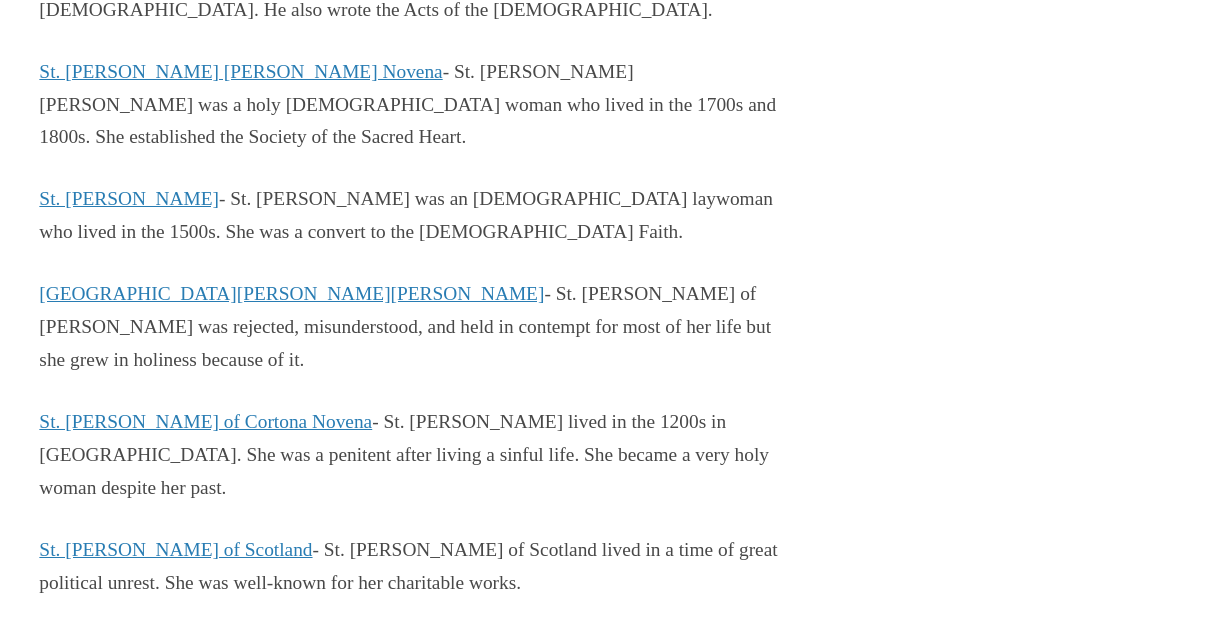 click on "St. [PERSON_NAME]" at bounding box center [129, 1822] 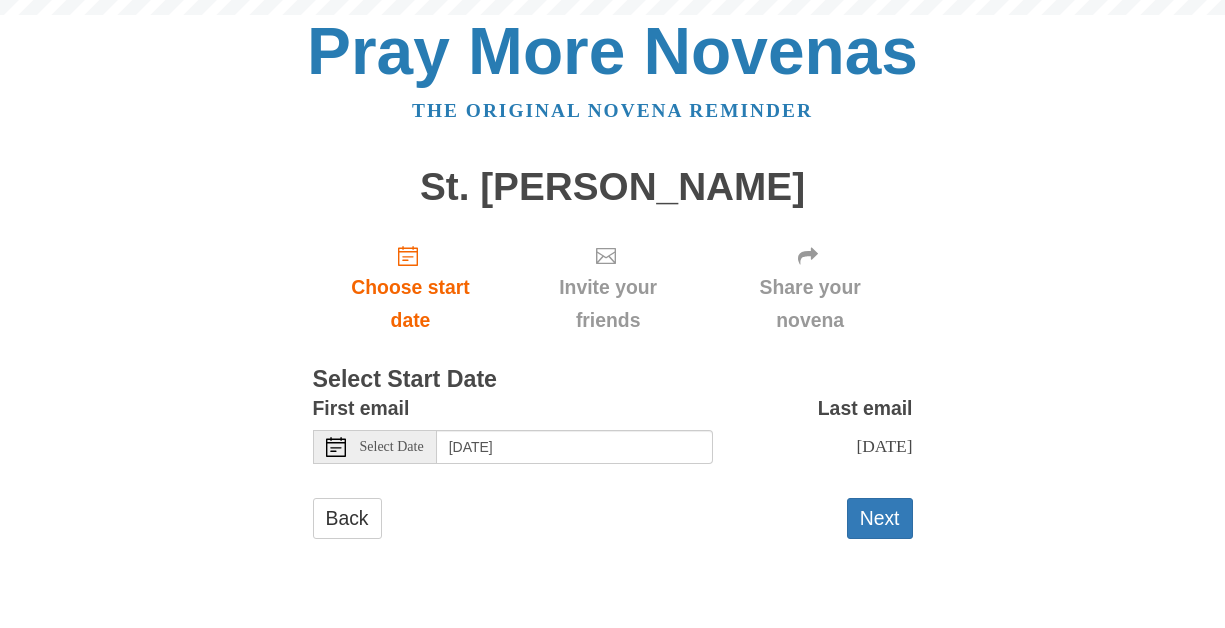 scroll, scrollTop: 0, scrollLeft: 0, axis: both 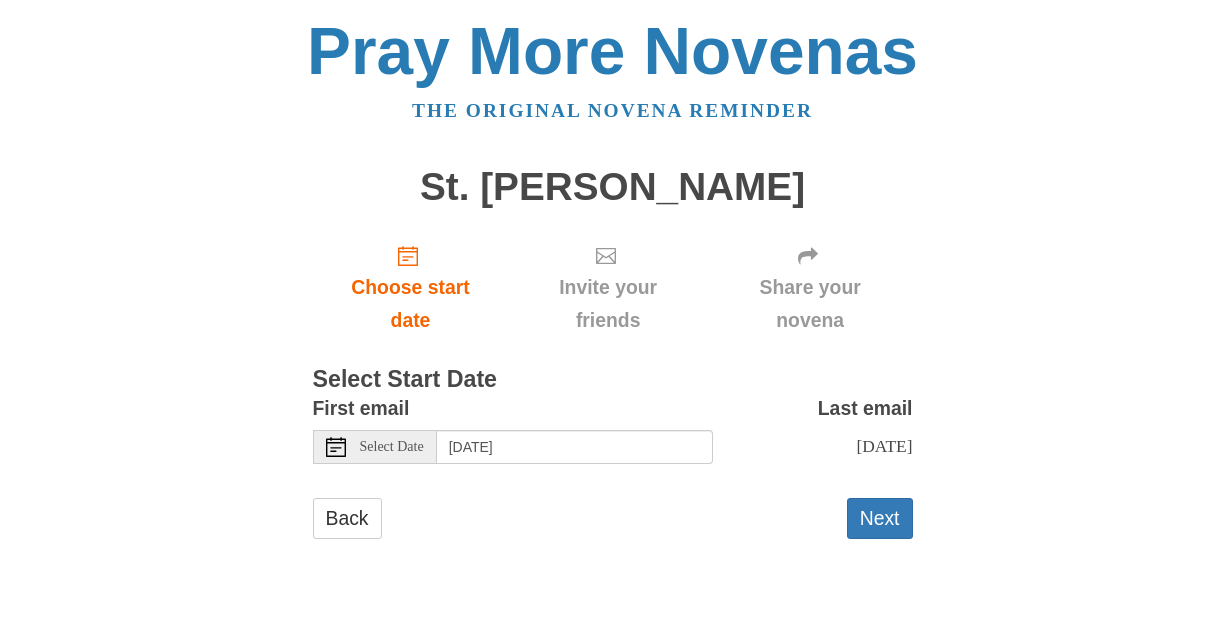 click on "Select Date" at bounding box center [375, 447] 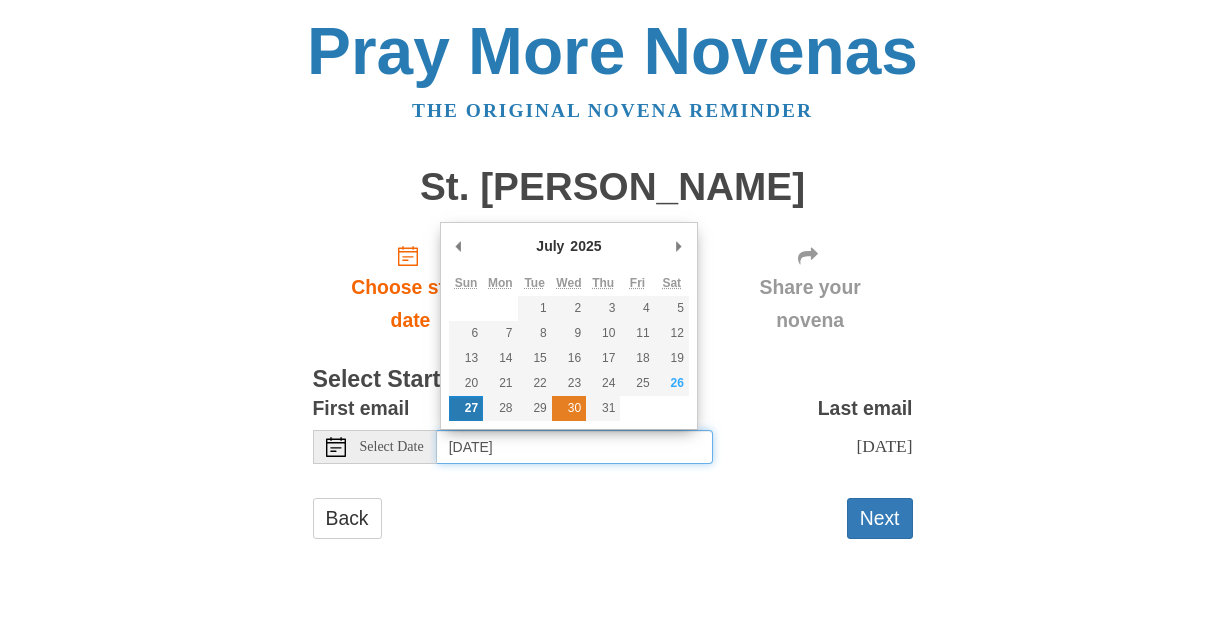 type on "Wednesday, July 30th" 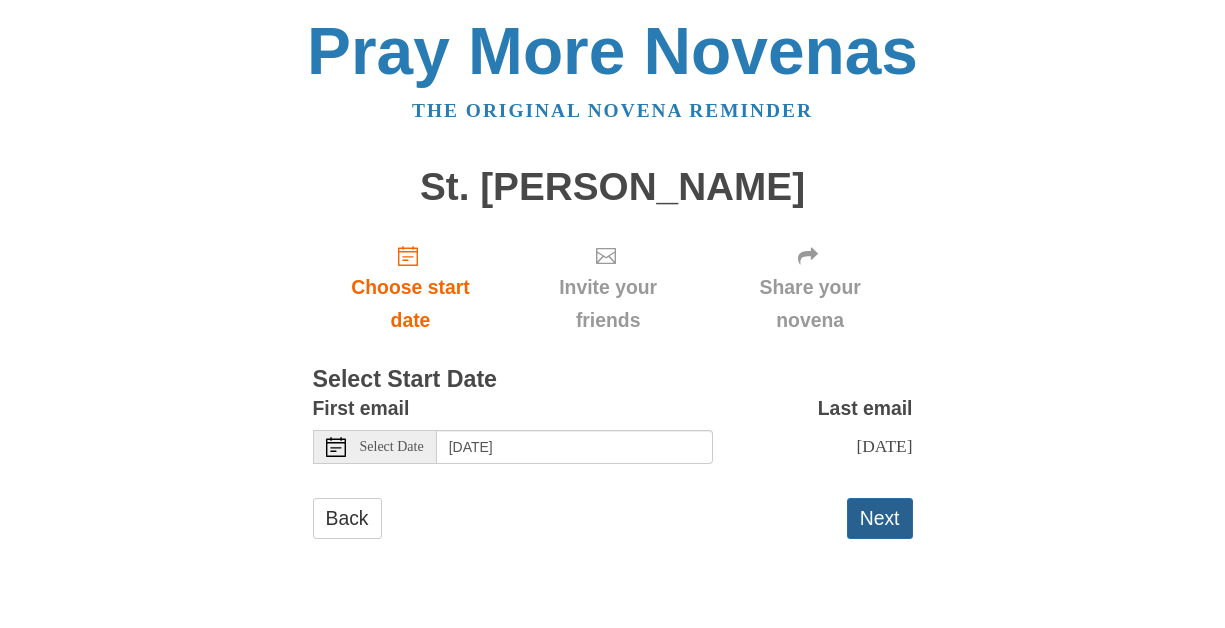click on "Next" at bounding box center (880, 518) 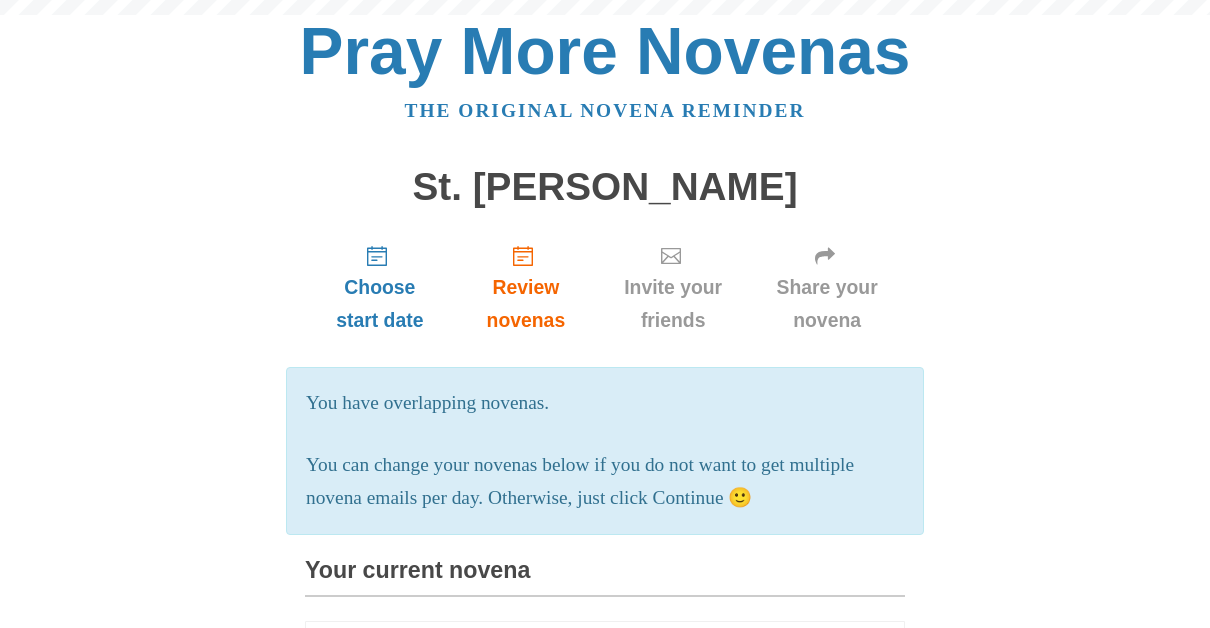 scroll, scrollTop: 0, scrollLeft: 0, axis: both 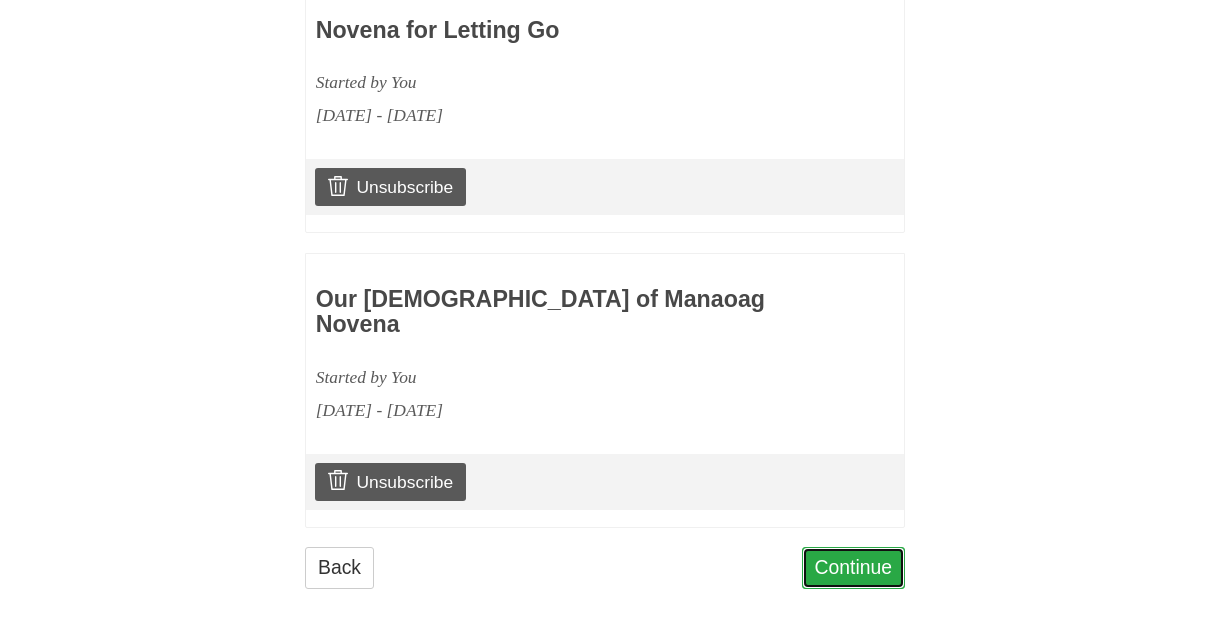 click on "Continue" at bounding box center (854, 567) 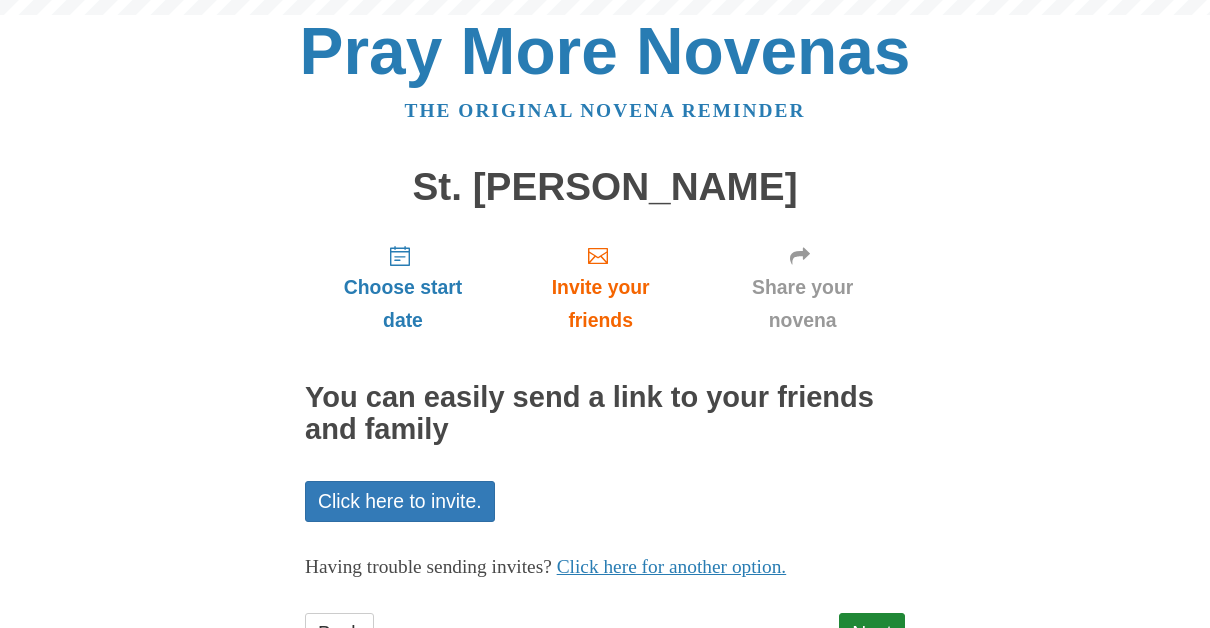 scroll, scrollTop: 0, scrollLeft: 0, axis: both 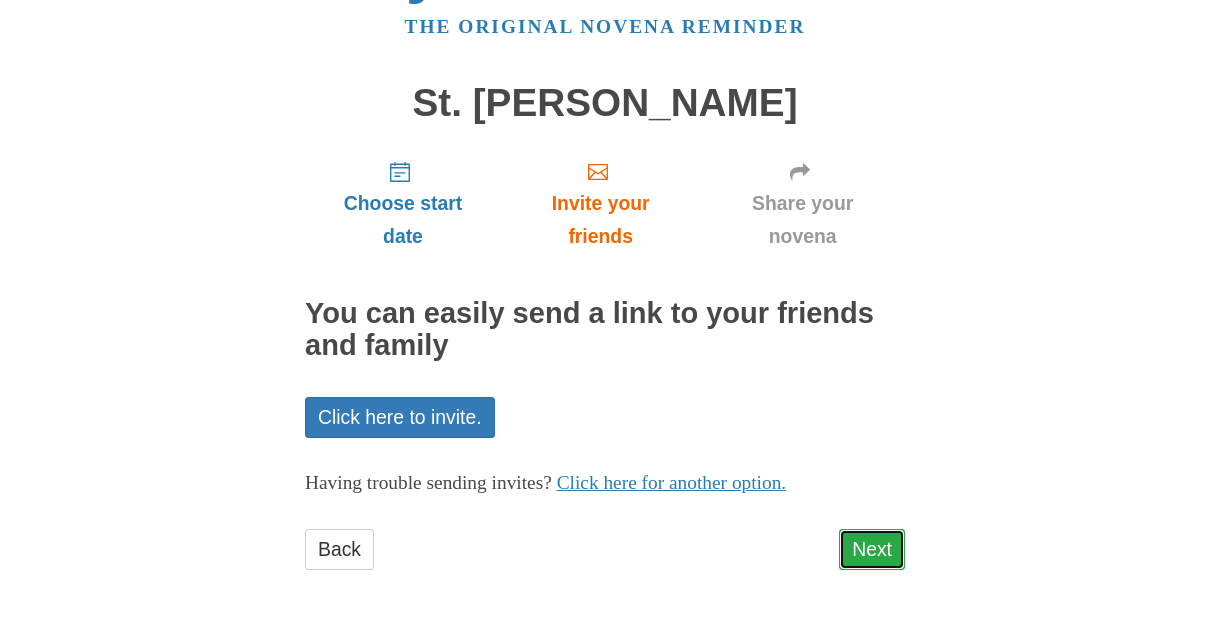 click on "Next" at bounding box center (872, 549) 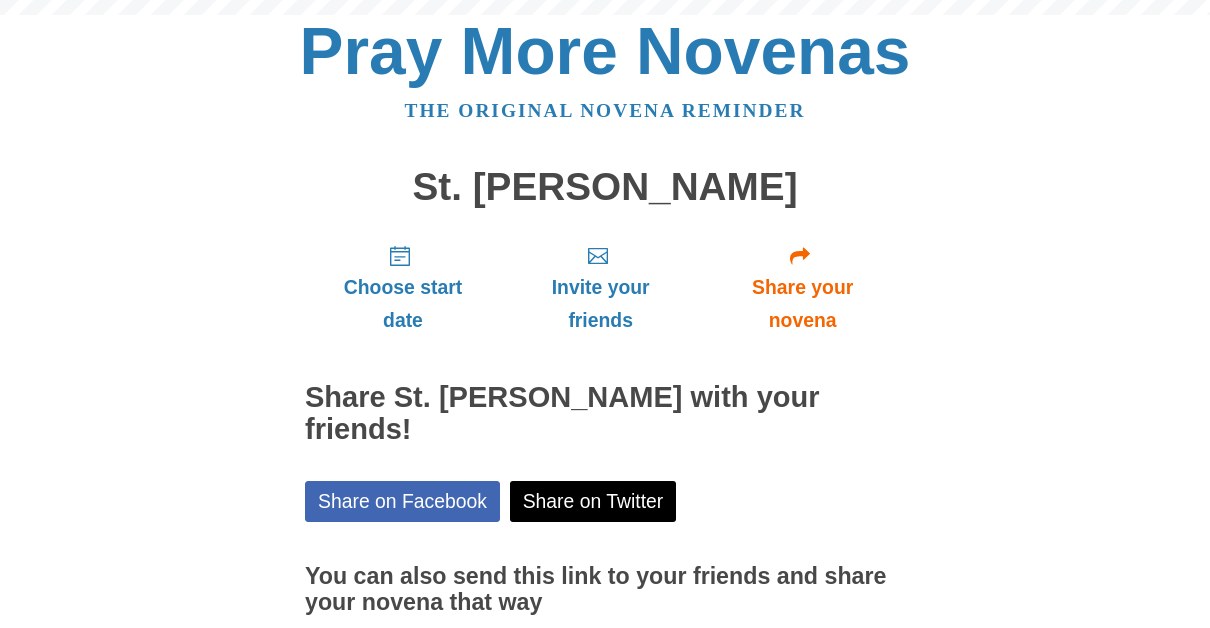 scroll, scrollTop: 0, scrollLeft: 0, axis: both 